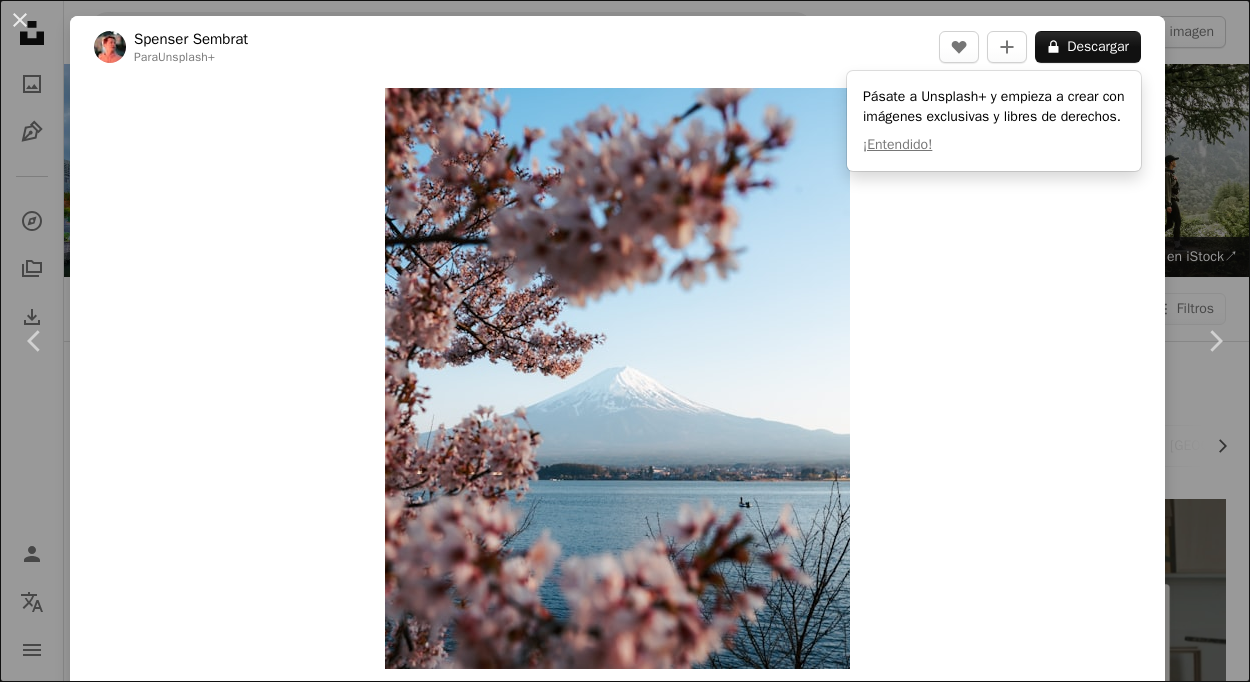 scroll, scrollTop: 1400, scrollLeft: 0, axis: vertical 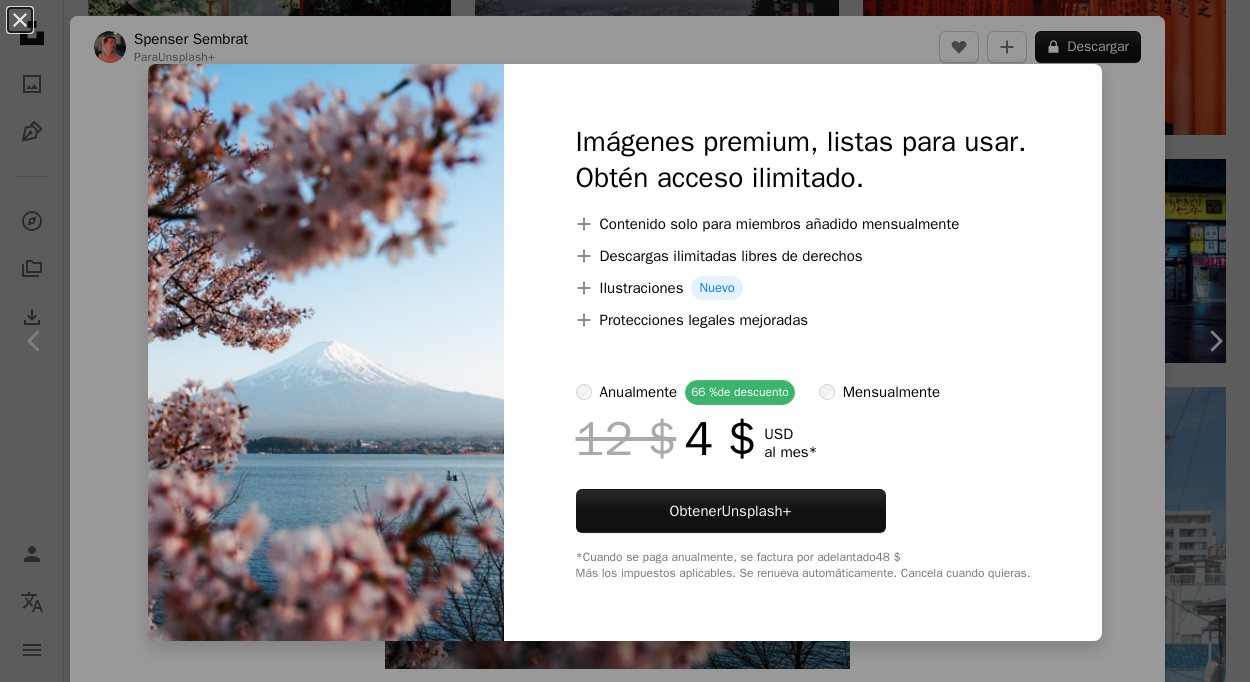 click on "A plus sign Descargas ilimitadas libres de derechos" at bounding box center [803, 256] 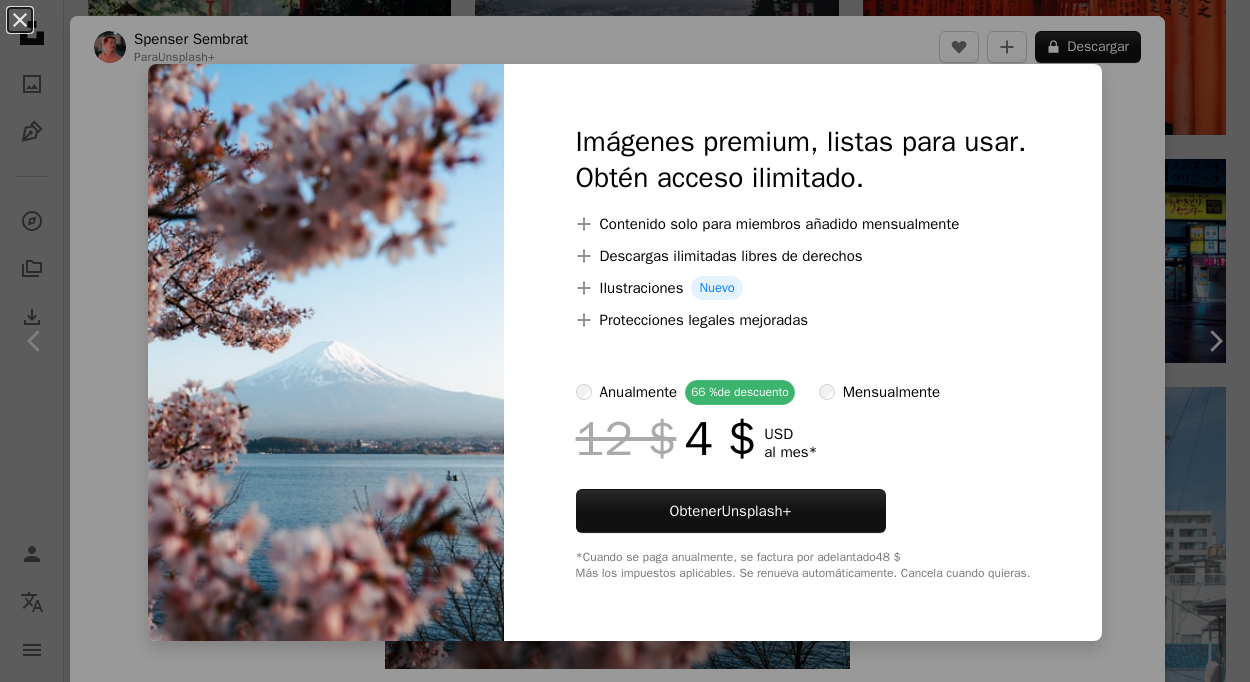 click on "An X shape Imágenes premium, listas para usar. Obtén acceso ilimitado. A plus sign Contenido solo para miembros añadido mensualmente A plus sign Descargas ilimitadas libres de derechos A plus sign Ilustraciones  Nuevo A plus sign Protecciones legales mejoradas anualmente 66 %  de descuento mensualmente 12 $   4 $ USD al mes * Obtener  Unsplash+ *Cuando se paga anualmente, se factura por adelantado  48 $ Más los impuestos aplicables. Se renueva automáticamente. Cancela cuando quieras." at bounding box center (625, 341) 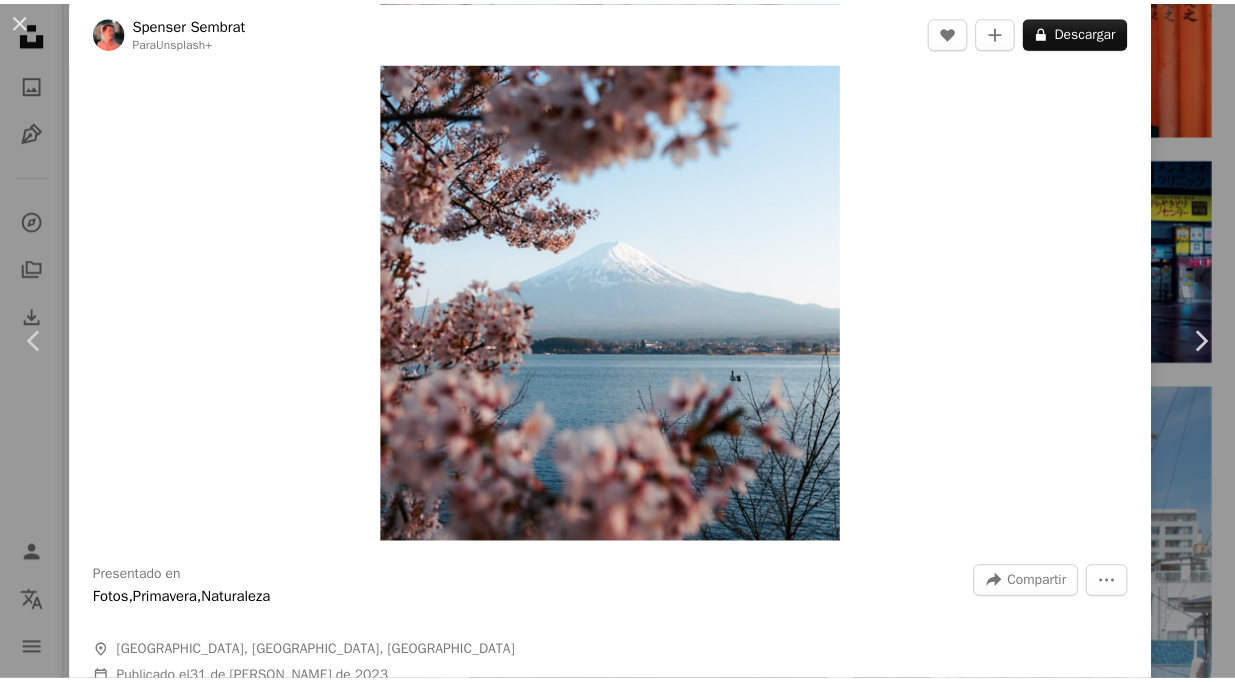 scroll, scrollTop: 200, scrollLeft: 0, axis: vertical 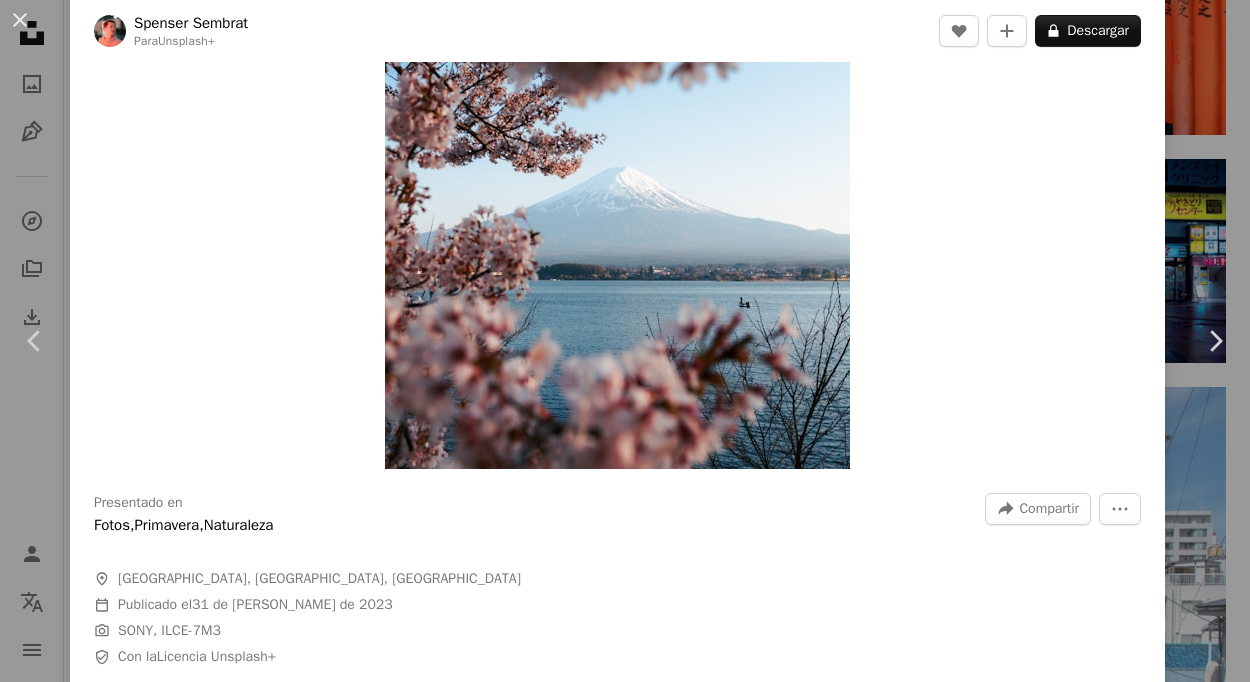 click on "An X shape Chevron left Chevron right [PERSON_NAME] Para  Unsplash+ A heart A plus sign A lock Descargar Zoom in Presentado en Fotos ,  Primavera ,  Naturaleza A forward-right arrow Compartir More Actions A map marker [GEOGRAPHIC_DATA], [GEOGRAPHIC_DATA], [GEOGRAPHIC_DATA] Calendar outlined Publicado el  31 de [PERSON_NAME] de 2023 Camera SONY, ILCE-7M3 Safety Con la  Licencia Unsplash+ papel [PERSON_NAME] azul [PERSON_NAME] paisaje lago Árbol de [PERSON_NAME] al aire libre Sakura Monte Fuji Fuji cerceta Punto de referencia [PERSON_NAME] en [PERSON_NAME] [GEOGRAPHIC_DATA] shizuoka Fondos De esta serie Chevron right Plus sign for Unsplash+ Plus sign for Unsplash+ Plus sign for Unsplash+ Imágenes relacionadas Plus sign for Unsplash+ A heart A plus sign [PERSON_NAME] Para  Unsplash+ A lock Descargar Plus sign for Unsplash+ A heart A plus sign [PERSON_NAME] Para  Unsplash+ A lock Descargar Plus sign for Unsplash+ A heart A plus sign Getty Images Para  Unsplash+ A lock Descargar Plus sign for Unsplash+ A heart A plus sign [PERSON_NAME] Para  Unsplash+ A lock Descargar A heart A plus sign" at bounding box center (625, 341) 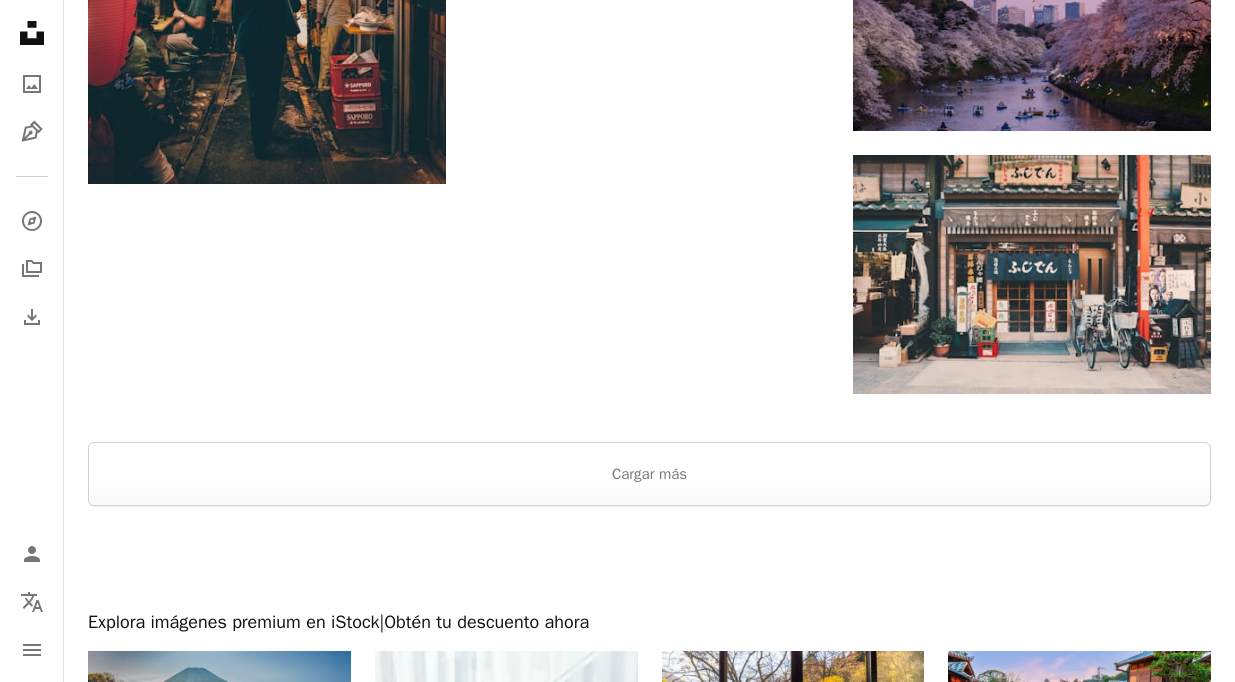 scroll, scrollTop: 2900, scrollLeft: 0, axis: vertical 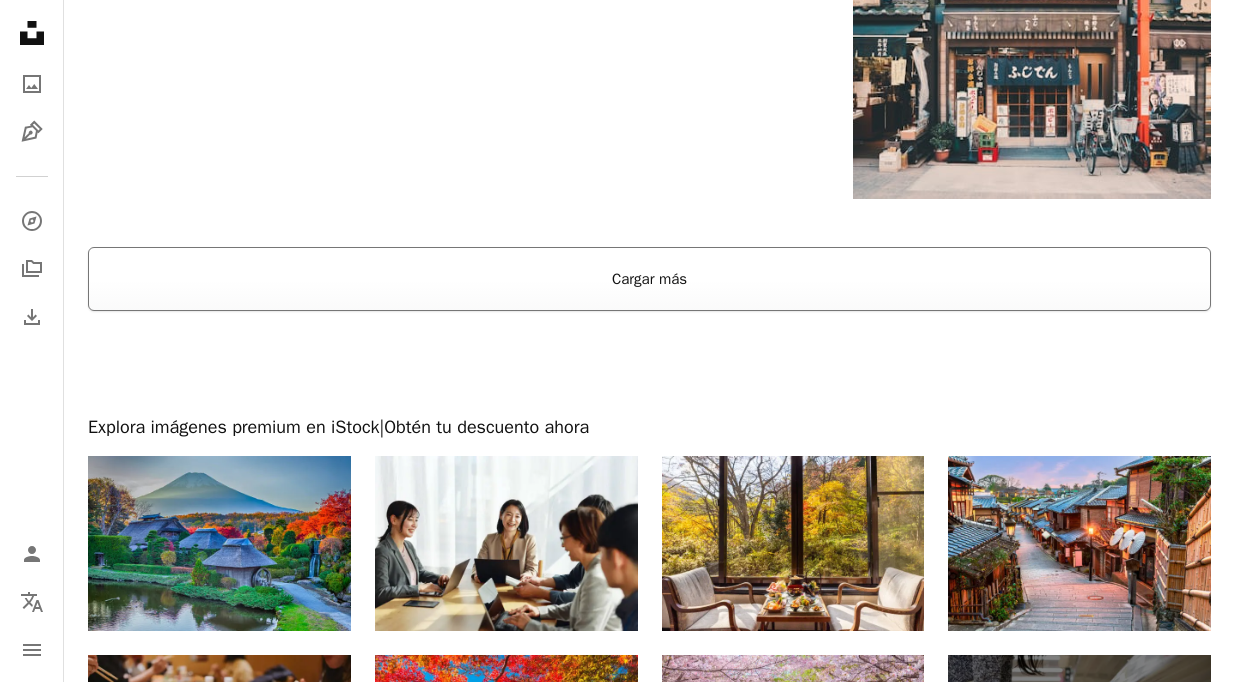 click on "Cargar más" at bounding box center [649, 279] 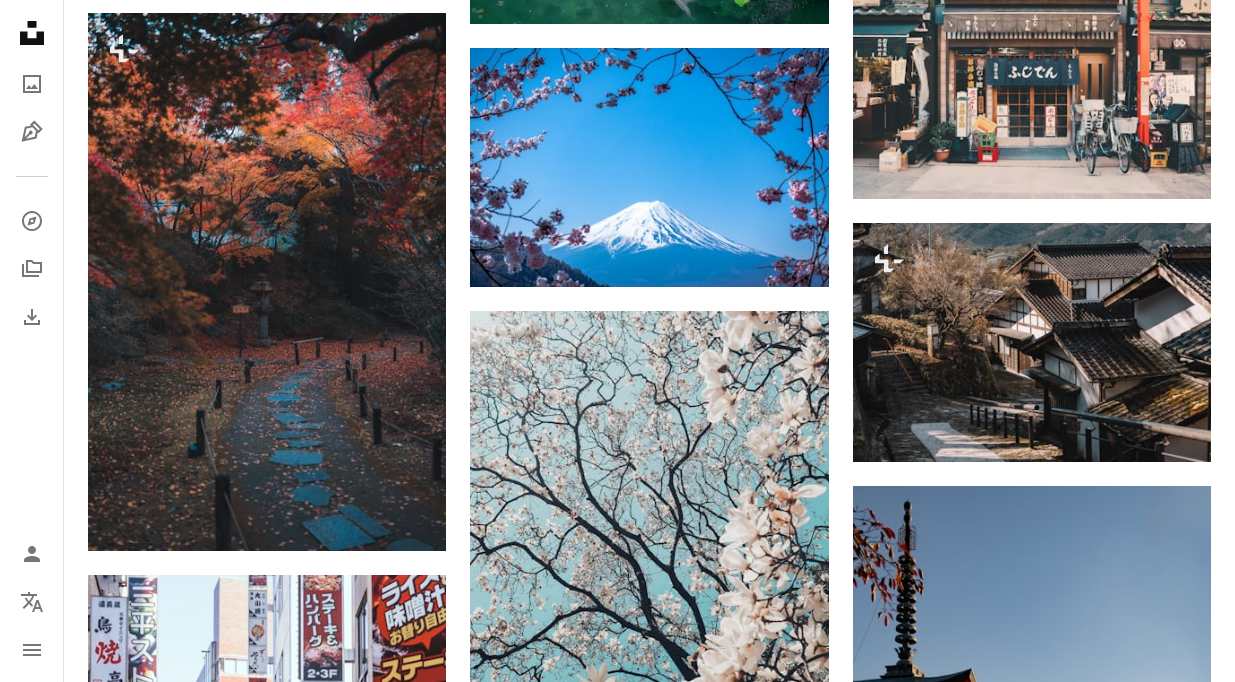 scroll, scrollTop: 0, scrollLeft: 0, axis: both 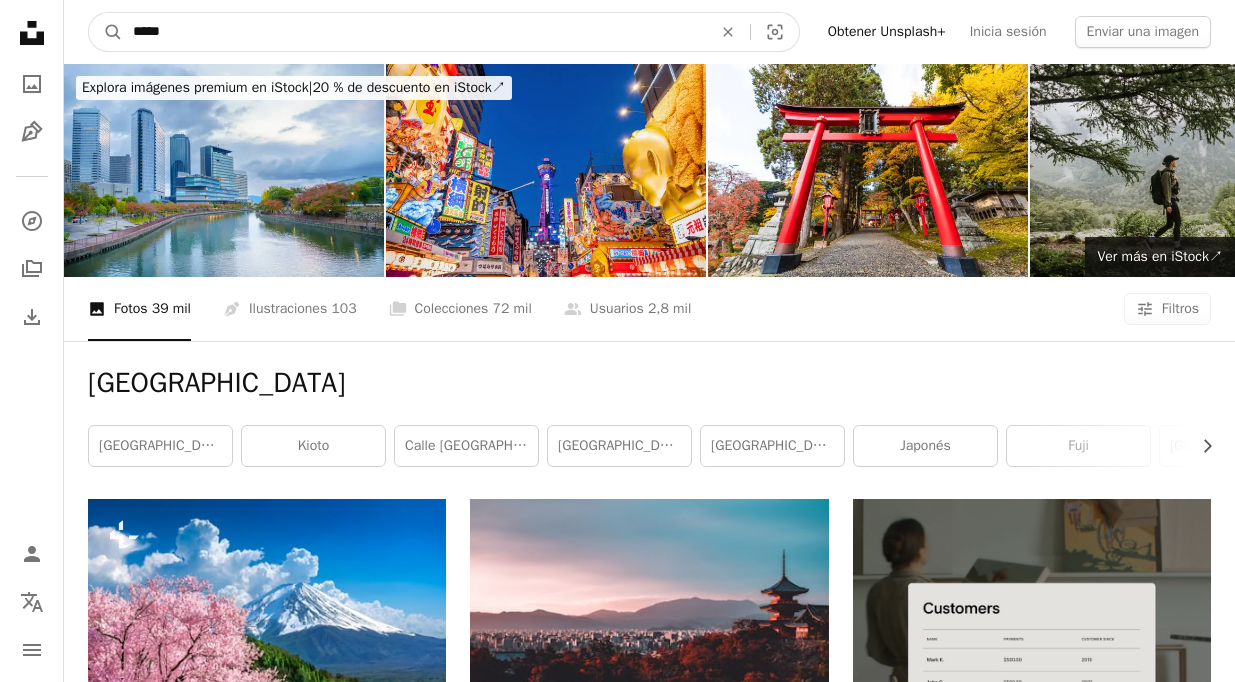click on "*****" at bounding box center [414, 32] 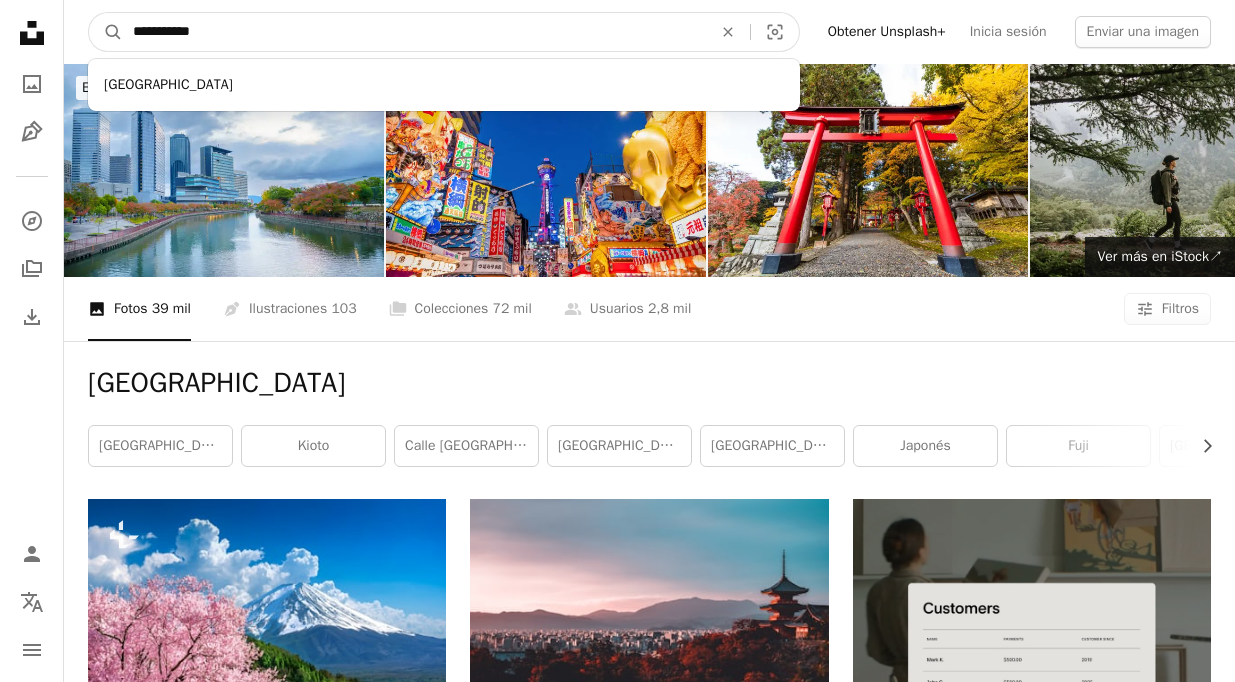 type on "**********" 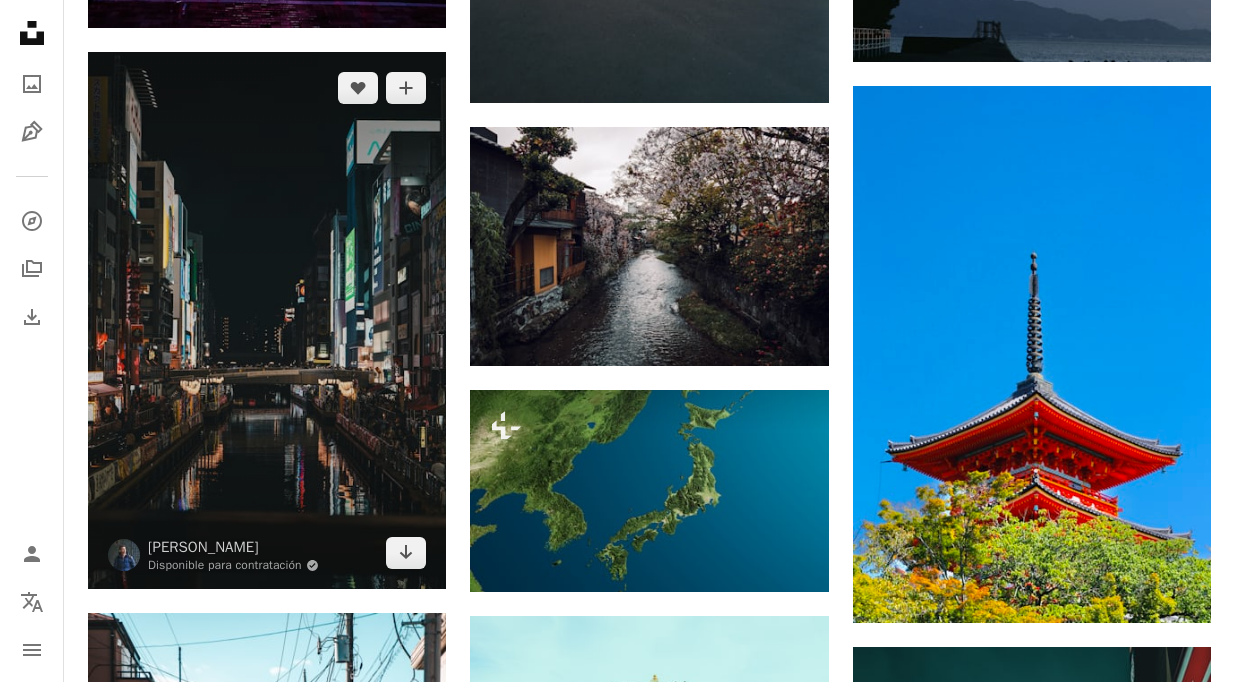 scroll, scrollTop: 2400, scrollLeft: 0, axis: vertical 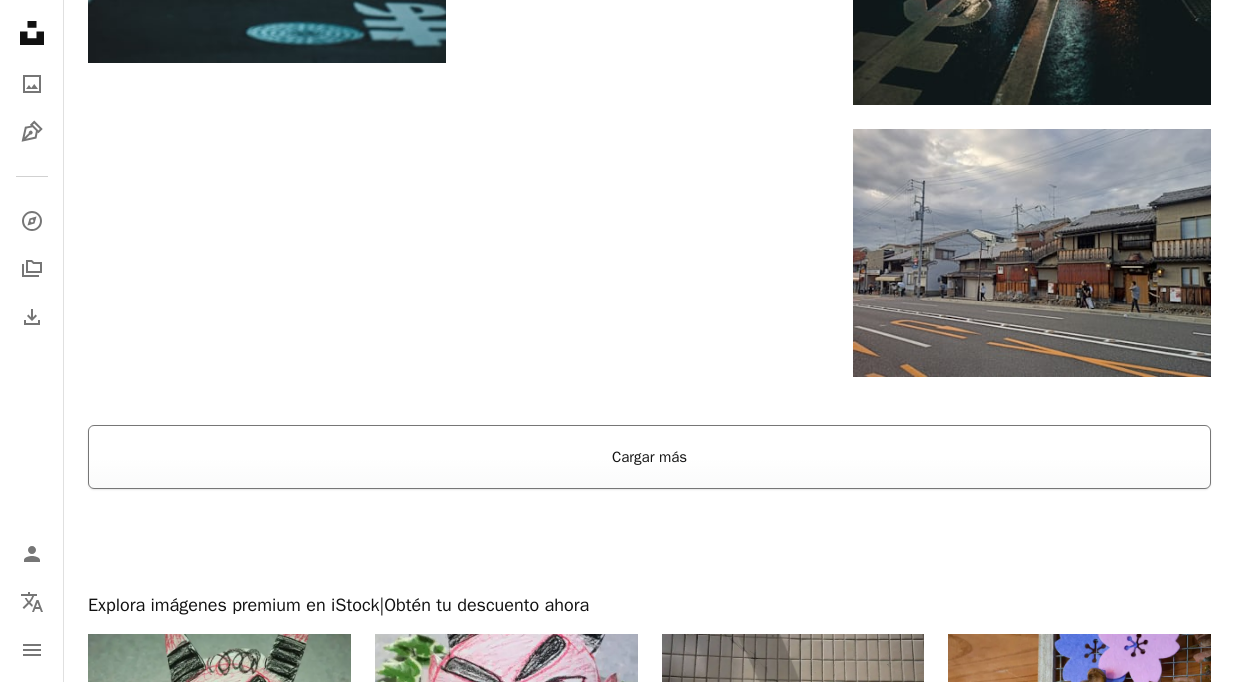 click on "Cargar más" at bounding box center [649, 457] 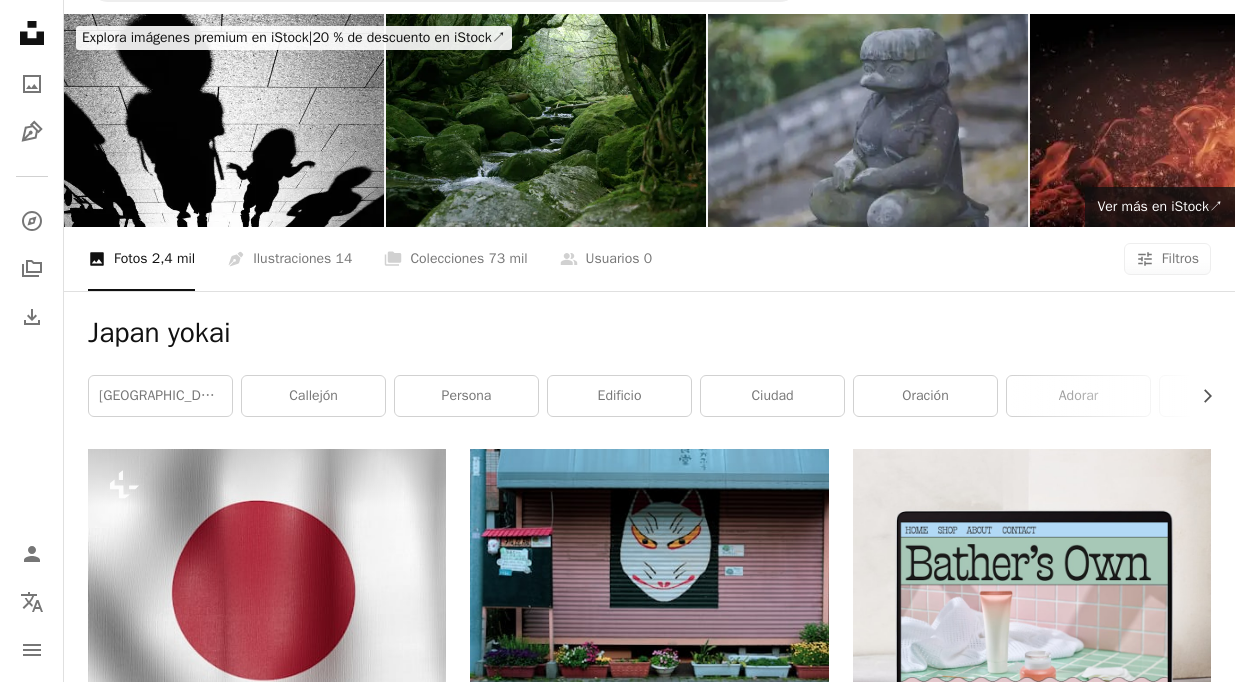 scroll, scrollTop: 0, scrollLeft: 0, axis: both 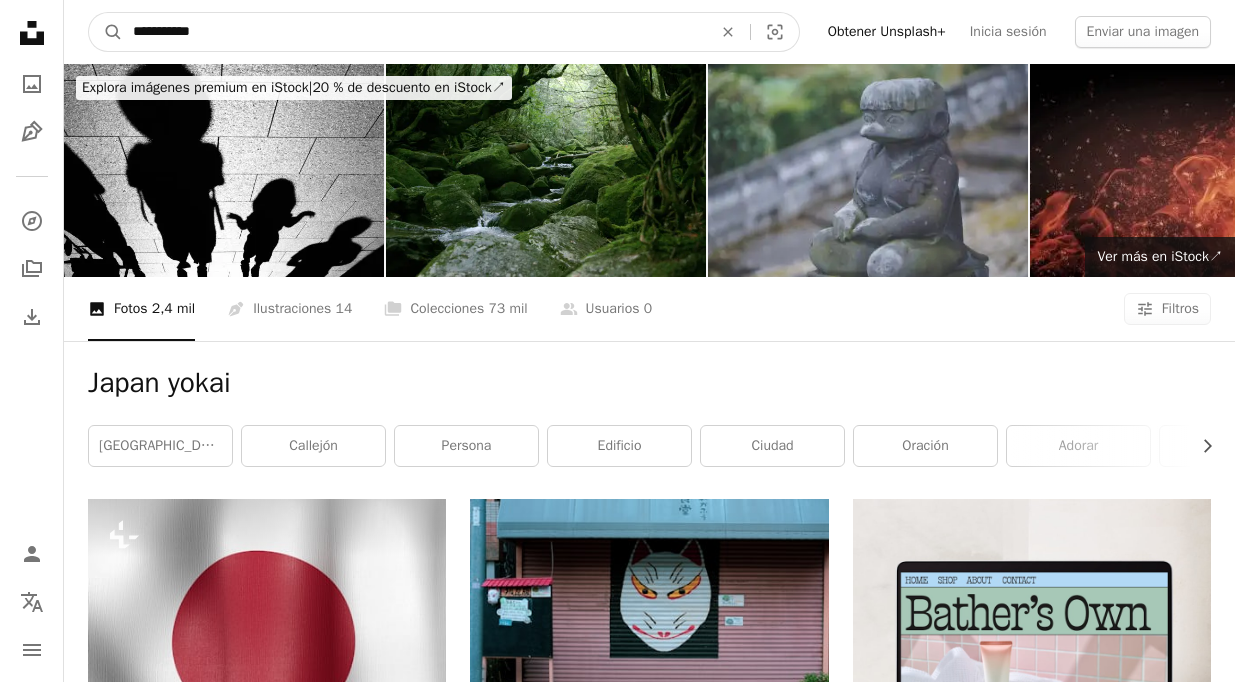 drag, startPoint x: 168, startPoint y: 39, endPoint x: -53, endPoint y: 111, distance: 232.43279 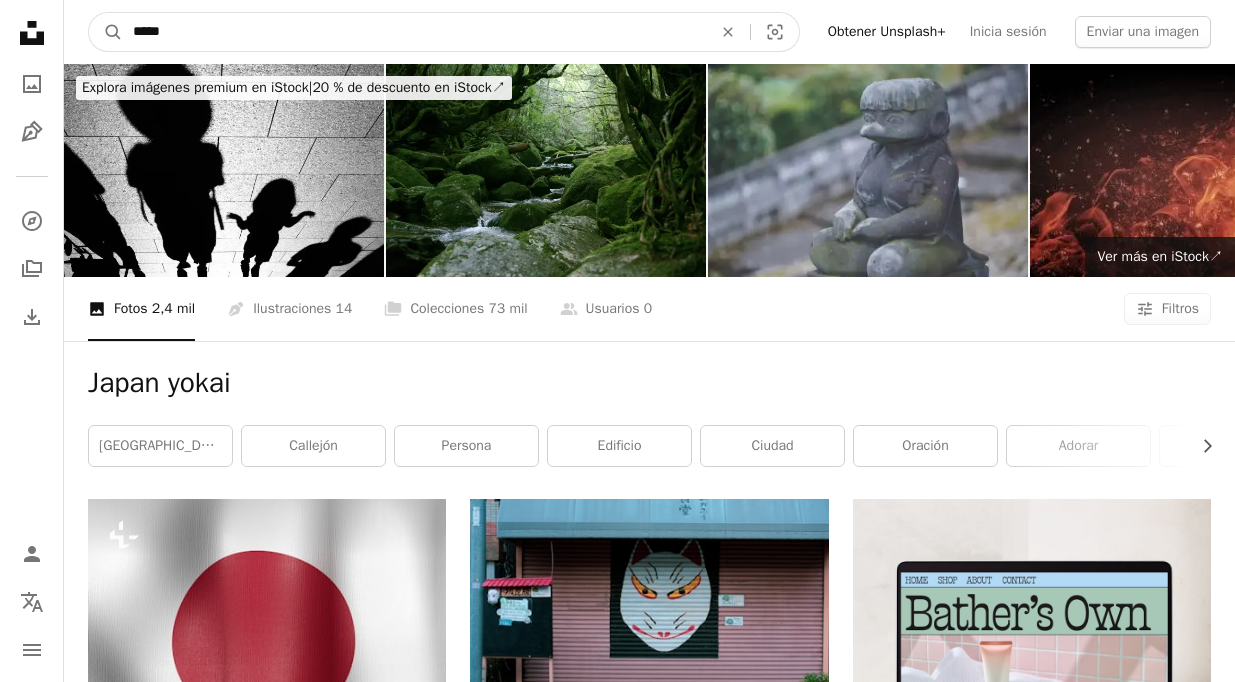 type on "*****" 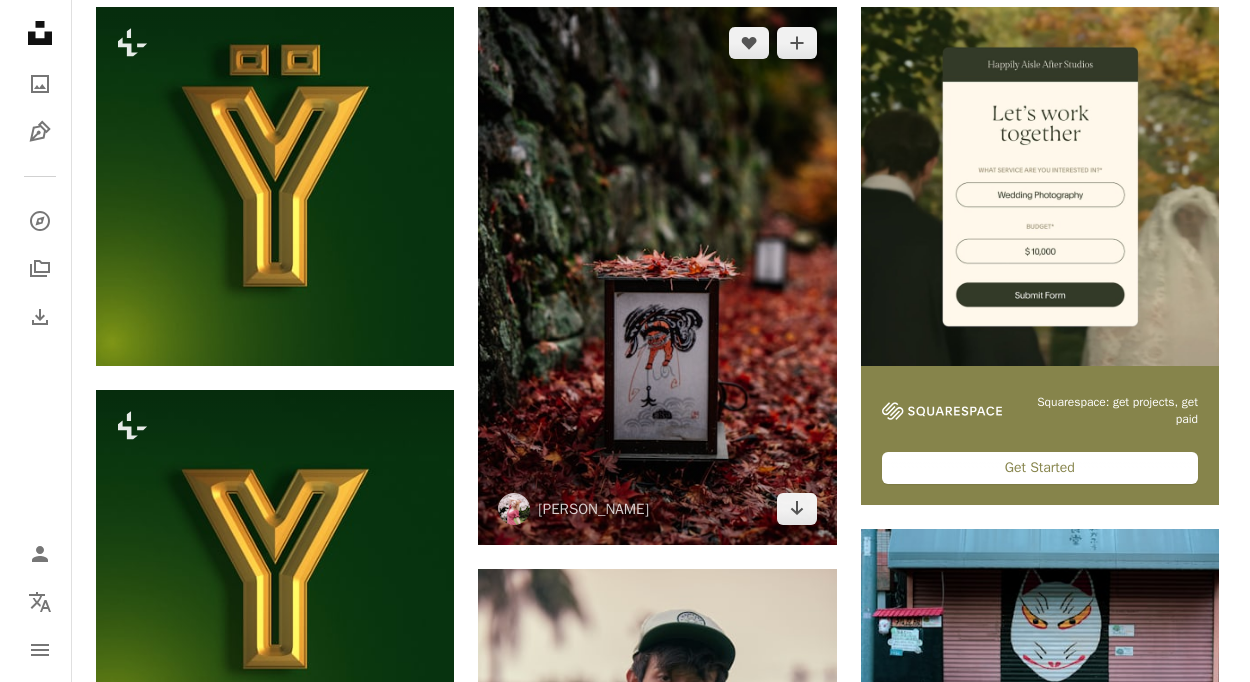 scroll, scrollTop: 300, scrollLeft: 0, axis: vertical 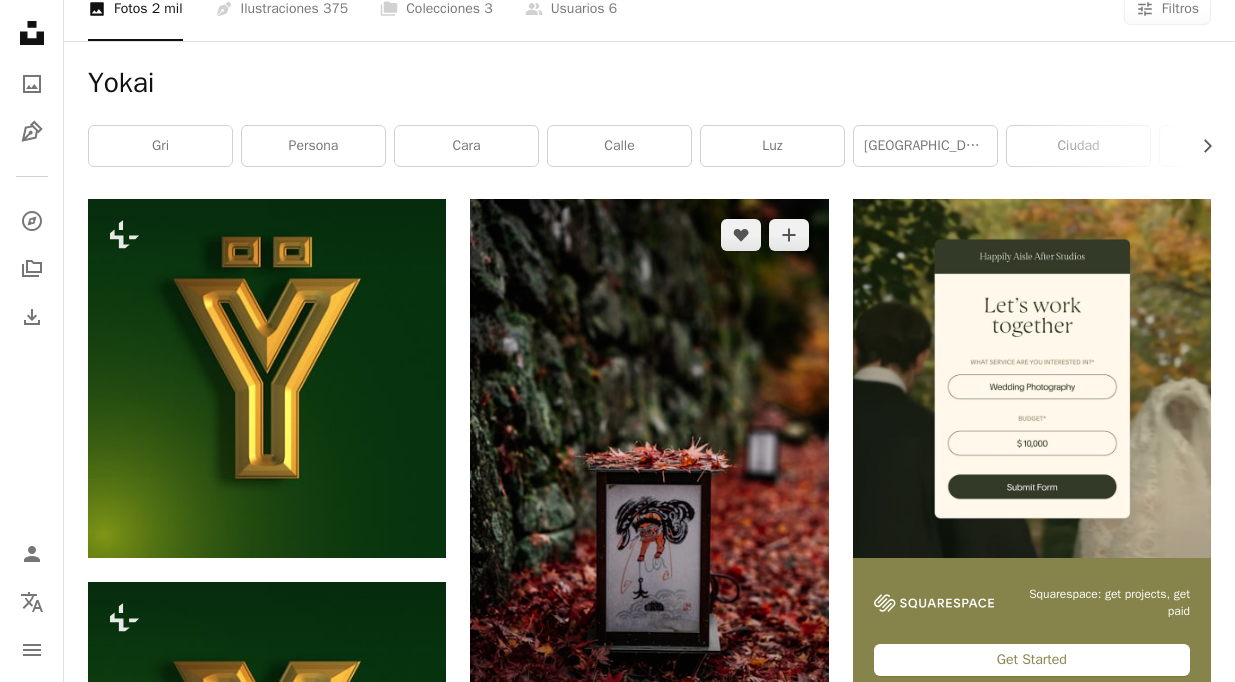 click at bounding box center (649, 467) 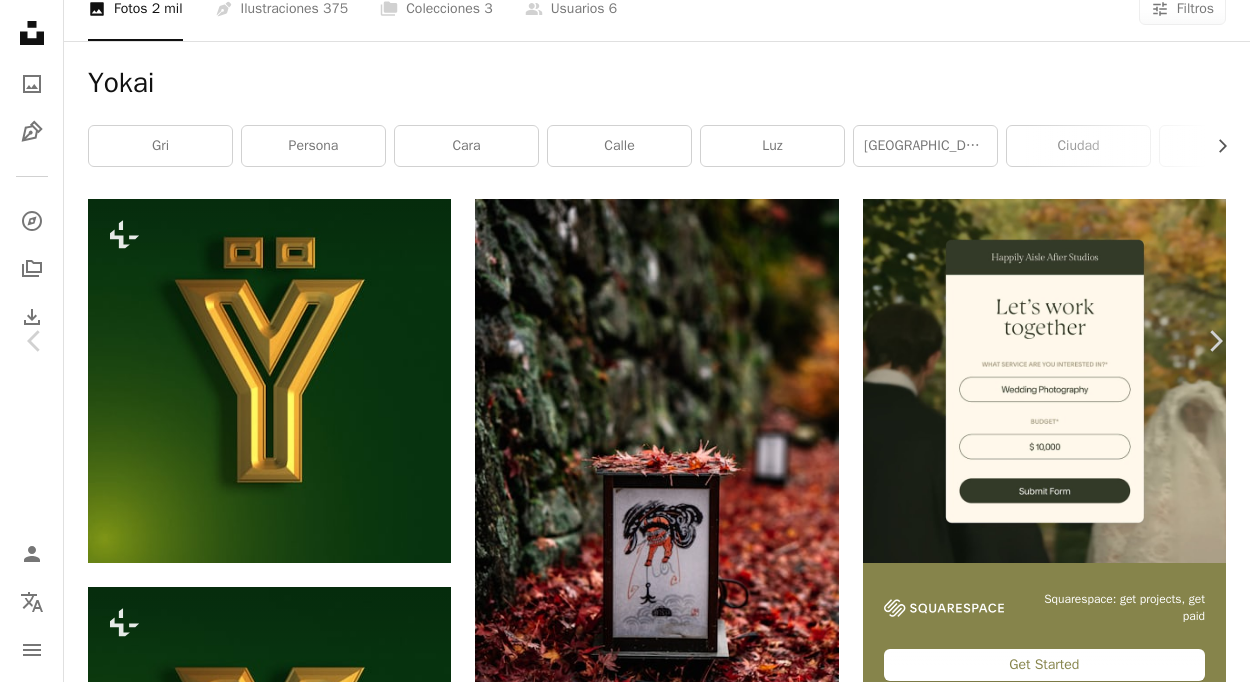 click at bounding box center (617, 4602) 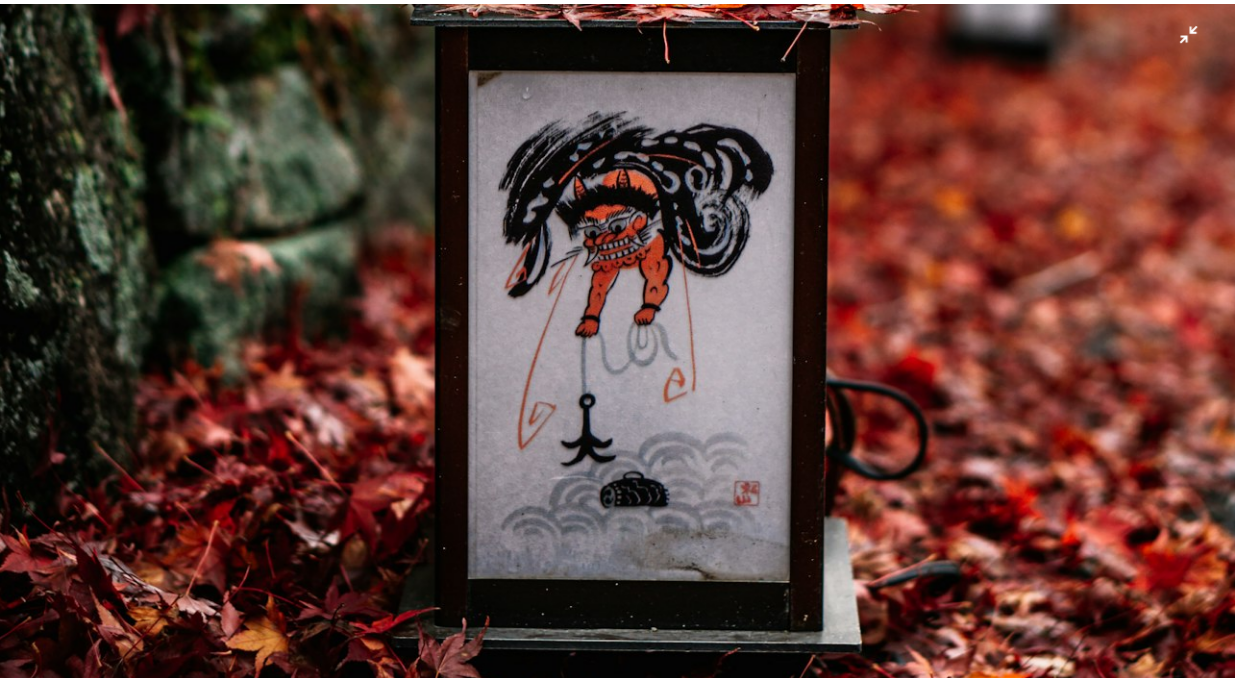 scroll, scrollTop: 1087, scrollLeft: 0, axis: vertical 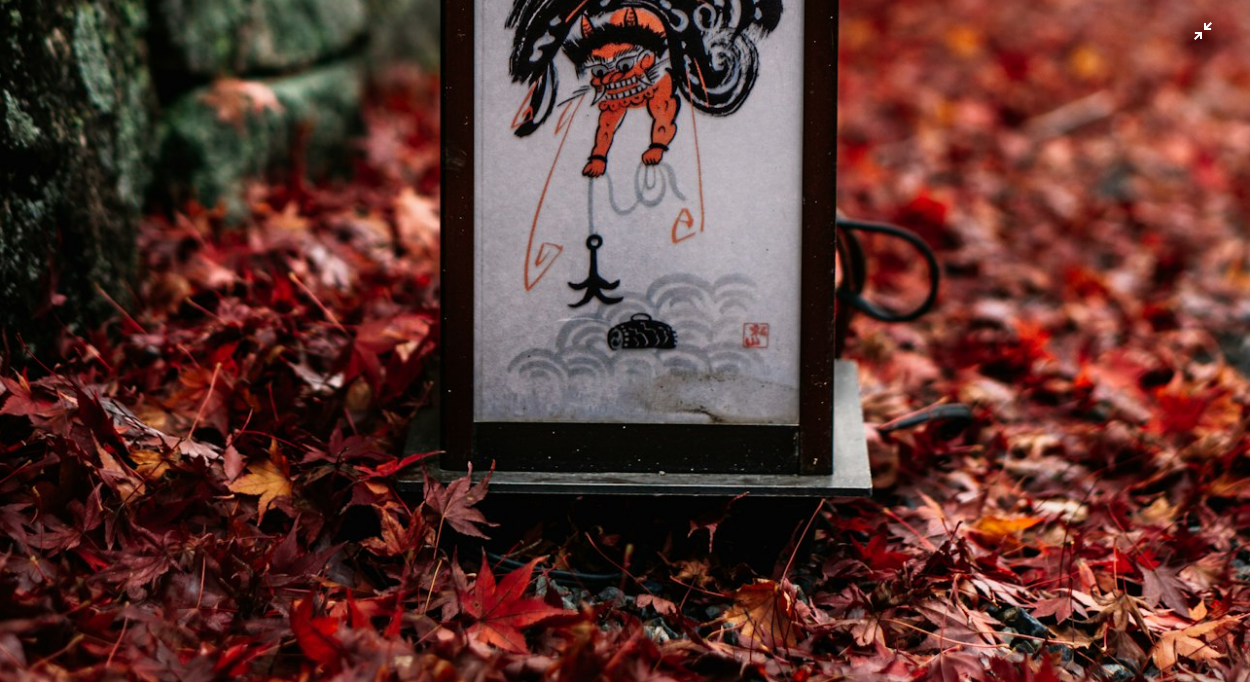 click at bounding box center [625, -149] 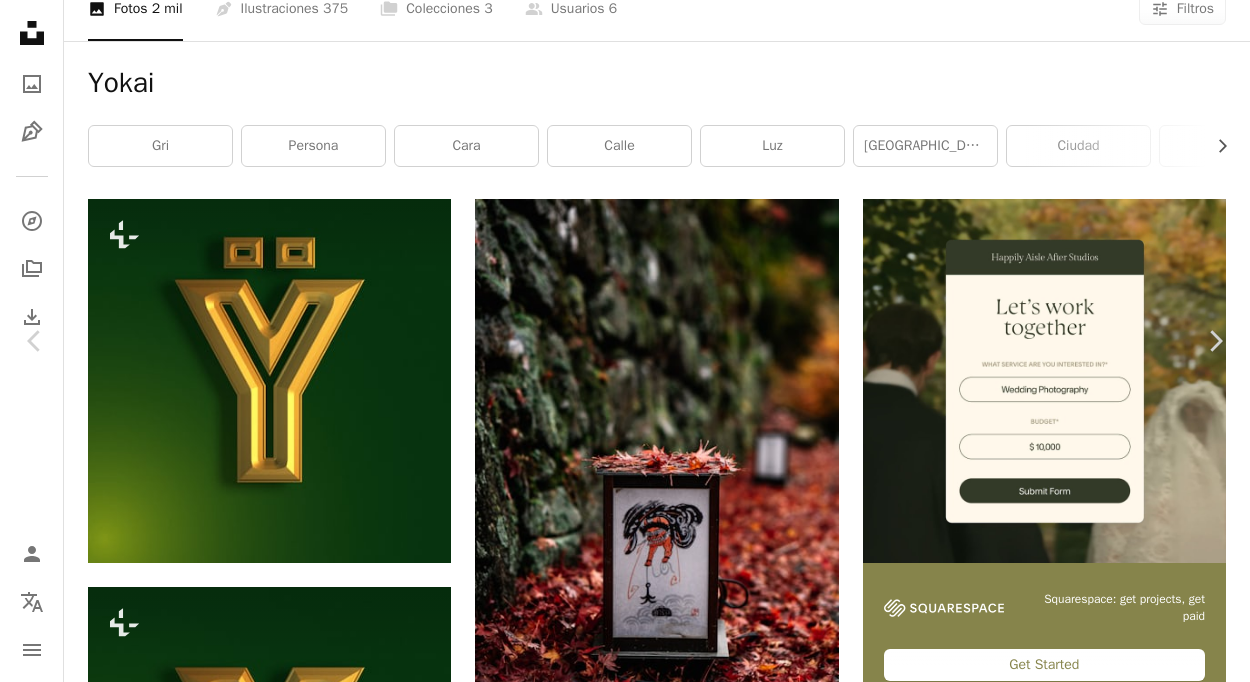 click on "Descargar gratis" at bounding box center [1044, 4271] 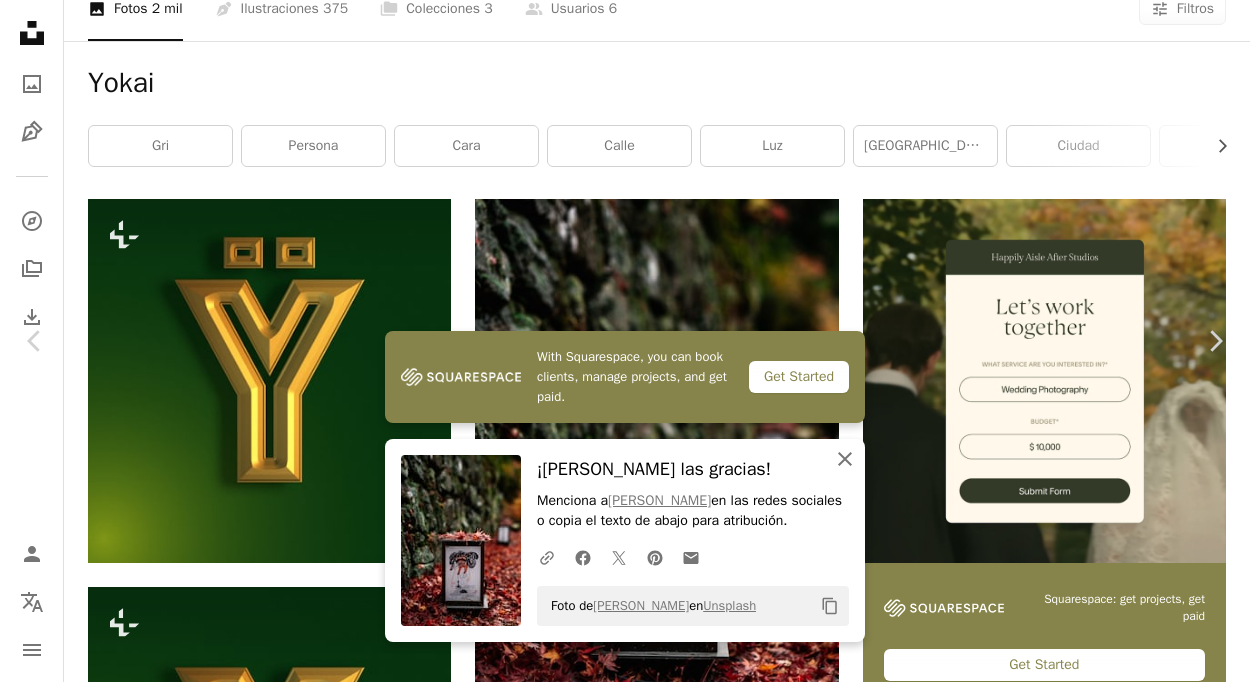 drag, startPoint x: 858, startPoint y: 442, endPoint x: 1246, endPoint y: 384, distance: 392.3111 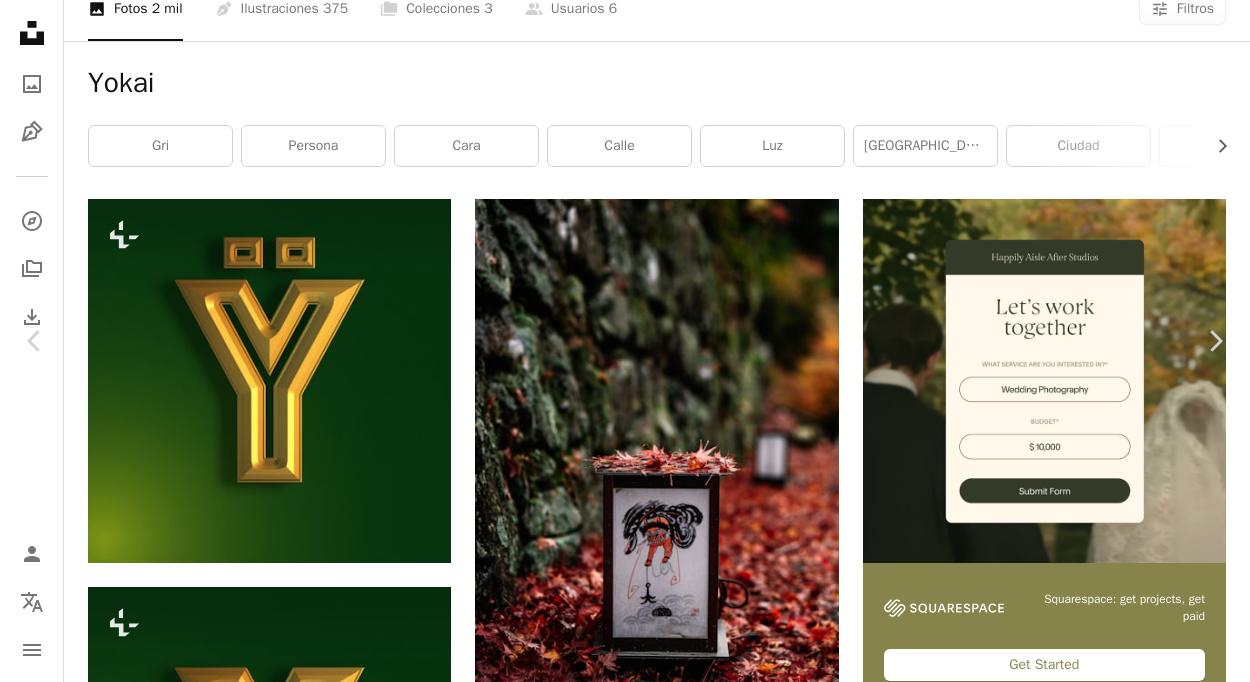 click on "An X shape Chevron left Chevron right [PERSON_NAME] dianainjapan A heart A plus sign Descargar gratis Chevron down Zoom in Visualizaciones 59.291 Descargas 353 A forward-right arrow Compartir Info icon Información More Actions Calendar outlined Publicado el  25 de diciembre de 2022 Camera SONY, ILCE-6000 Safety Uso gratuito bajo la  Licencia Unsplash [GEOGRAPHIC_DATA] Kioto Hojas de otoño Noviembre Hojas [PERSON_NAME] japonés alquequenje momiji Dibujo japonés cara otoño hoja Imágenes gratuitas Explora imágenes premium relacionadas en iStock  |  Ahorra un 20 % con el código UNSPLASH20 Ver más en iStock  ↗ Imágenes relacionadas A heart A plus sign Bee [PERSON_NAME] Arrow pointing down Plus sign for Unsplash+ A heart A plus sign [PERSON_NAME] Para  Unsplash+ A lock Descargar A heart A plus sign fr0ggy5 Arrow pointing down A heart A plus sign [PERSON_NAME] Disponible para contratación A checkmark inside of a circle Arrow pointing down A heart A plus sign [PERSON_NAME] Arrow pointing down A heart A plus sign Para" at bounding box center [625, 4565] 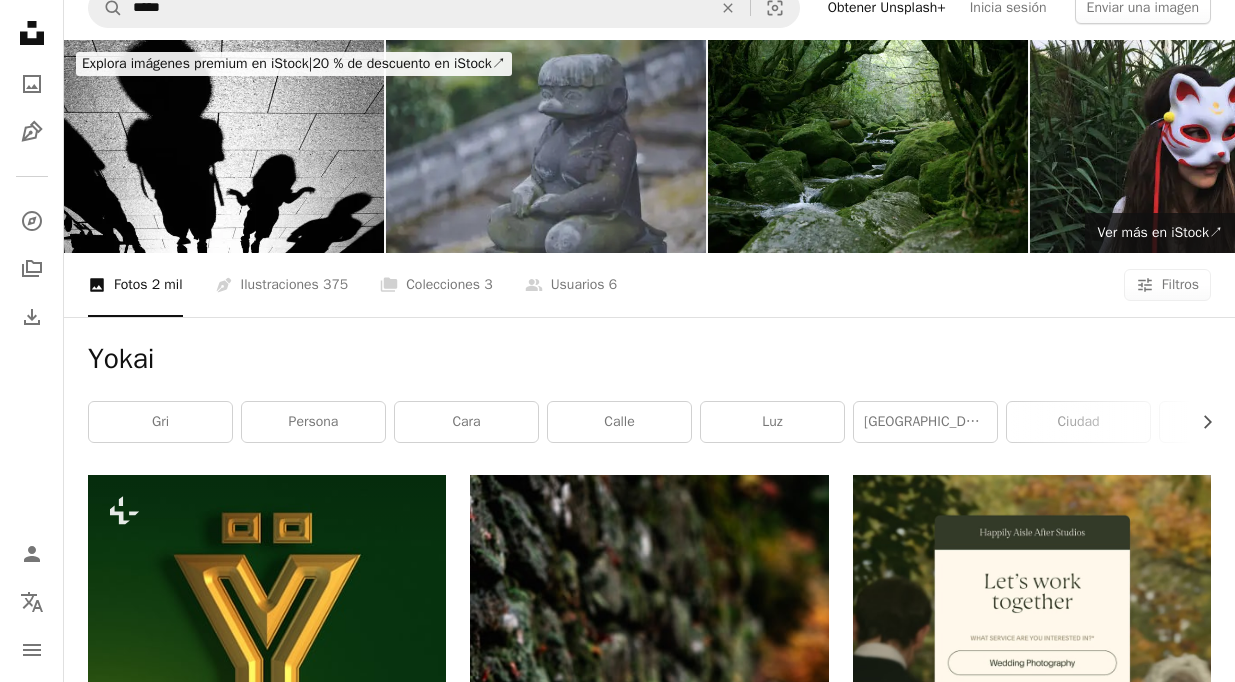 scroll, scrollTop: 0, scrollLeft: 0, axis: both 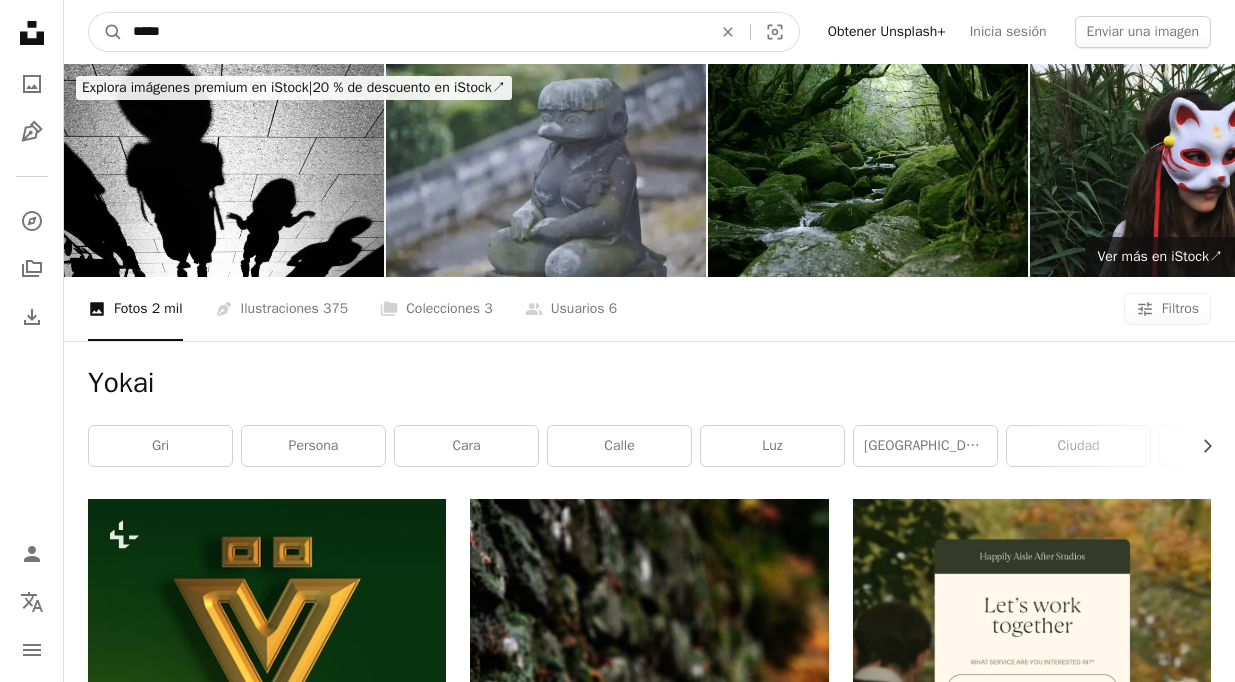 drag, startPoint x: 399, startPoint y: 32, endPoint x: -53, endPoint y: 24, distance: 452.0708 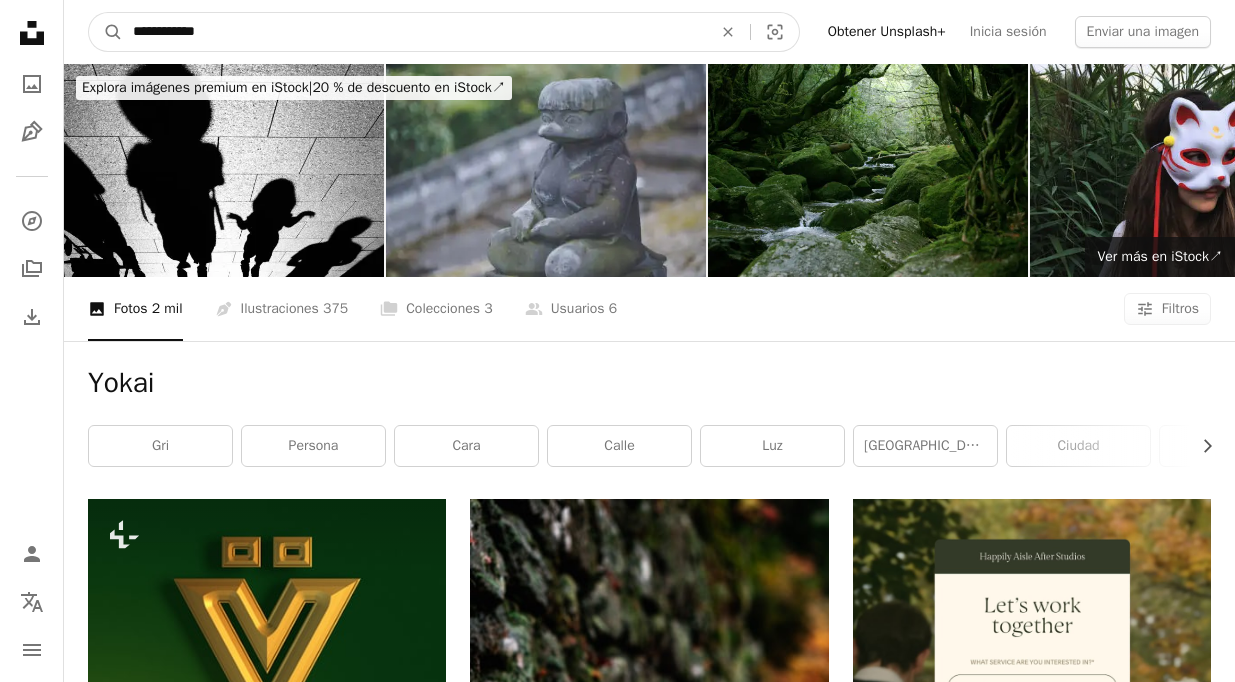 type on "**********" 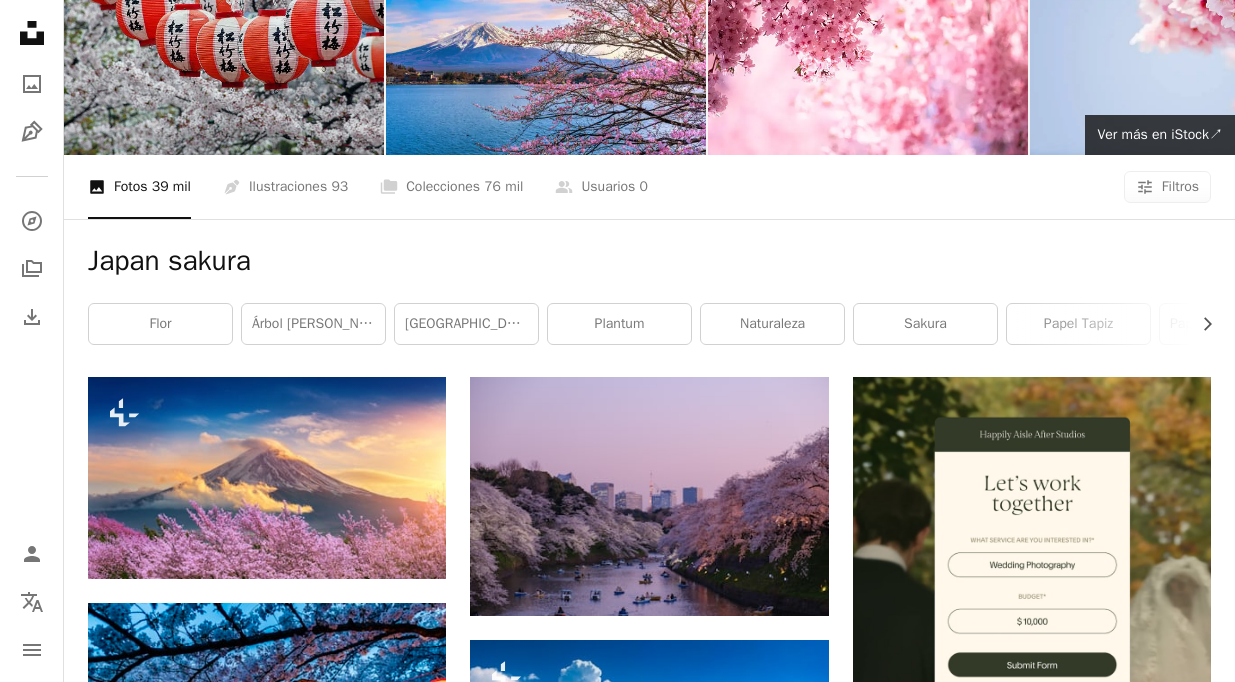 scroll, scrollTop: 0, scrollLeft: 0, axis: both 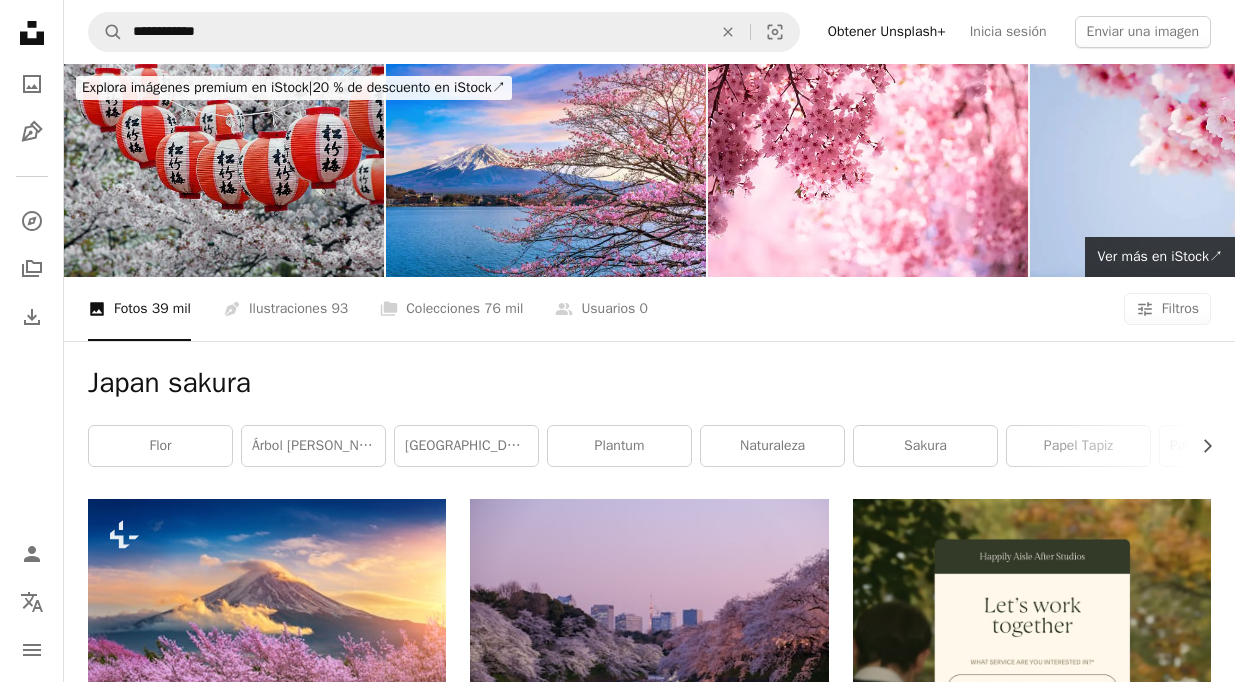 click at bounding box center (224, 170) 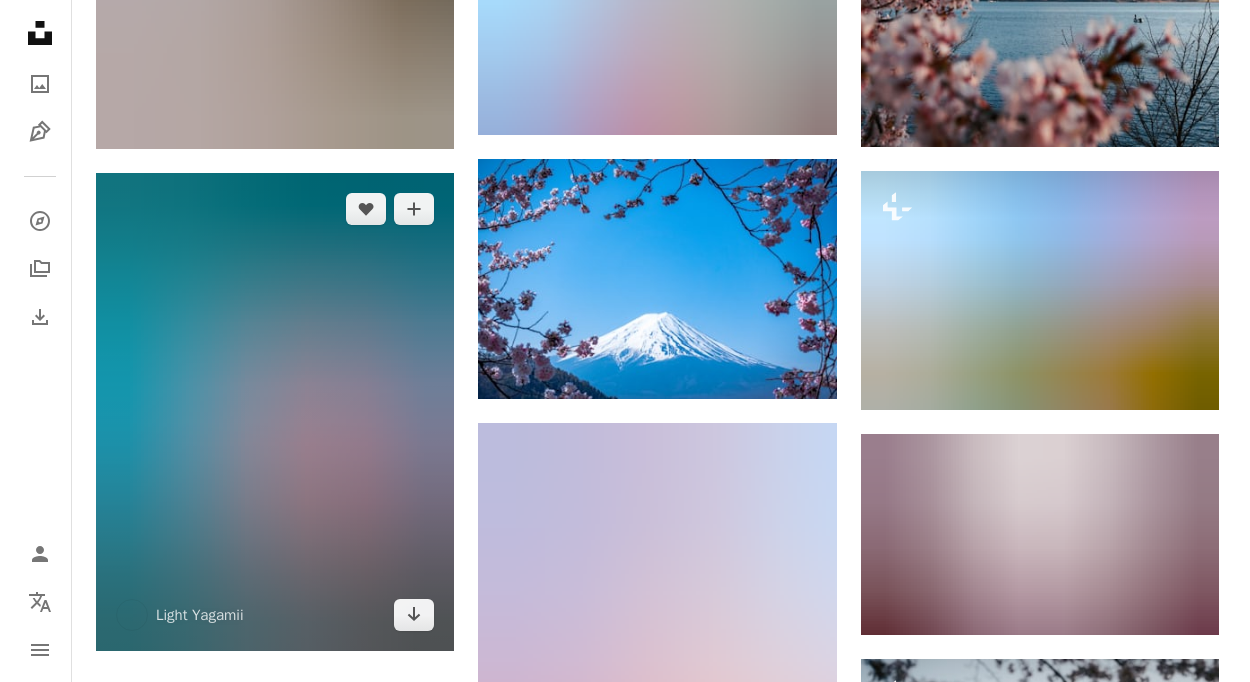 scroll, scrollTop: 1900, scrollLeft: 0, axis: vertical 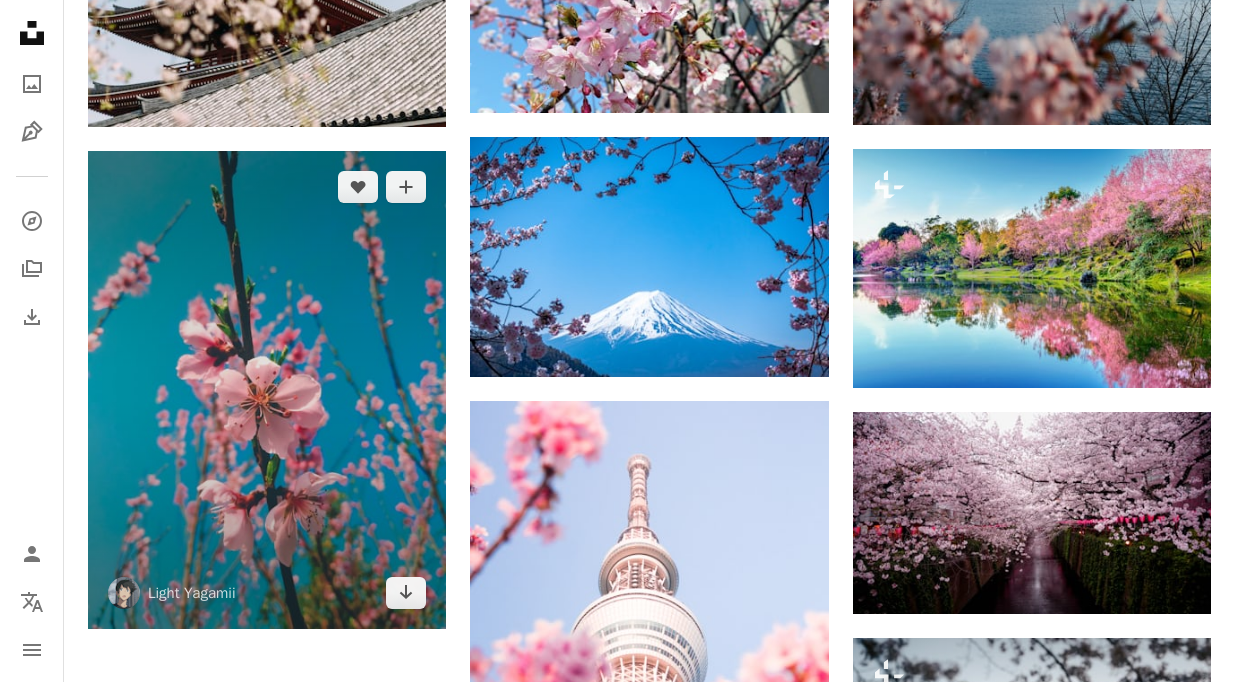 click at bounding box center (267, 389) 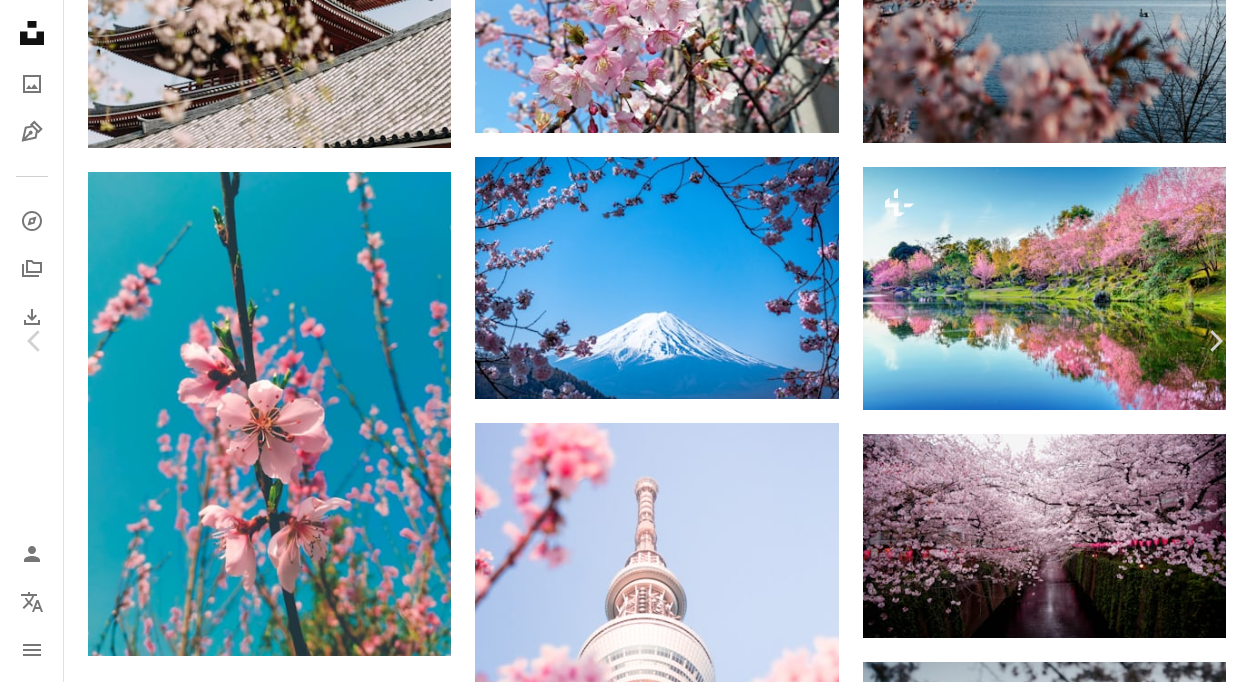 click on "Descargar gratis" at bounding box center [1044, 2085] 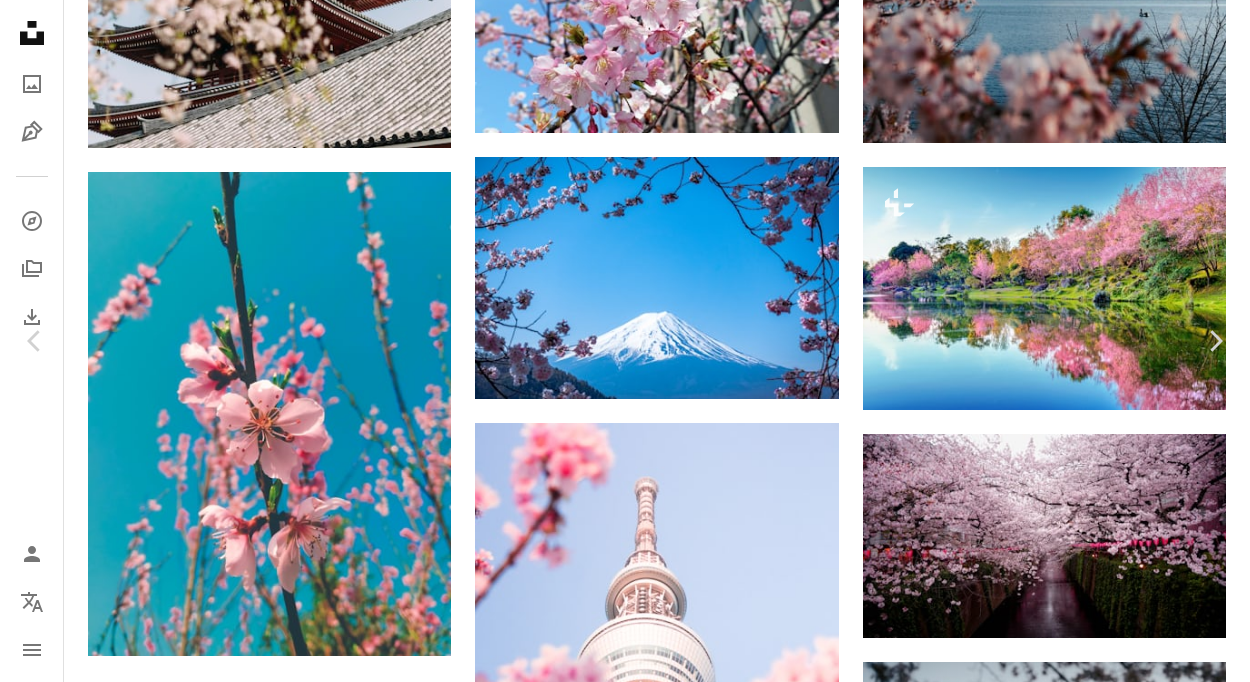 click on "Zoom in" at bounding box center (617, 2416) 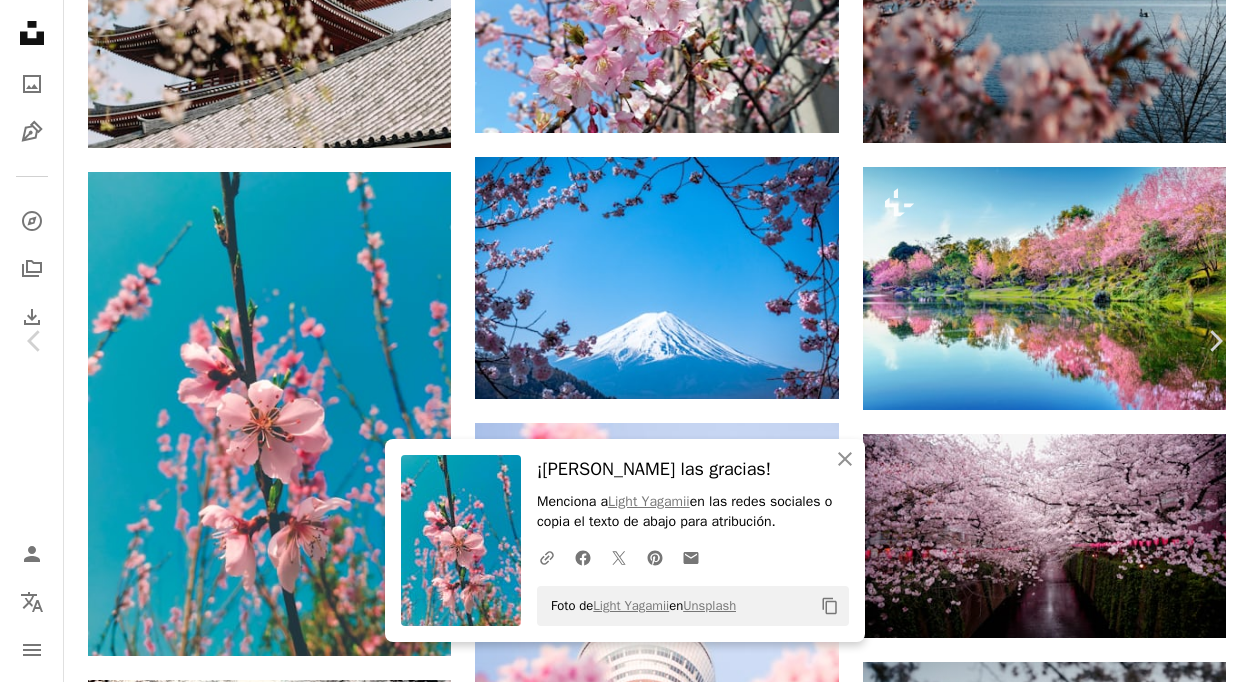 click on "Chevron down" 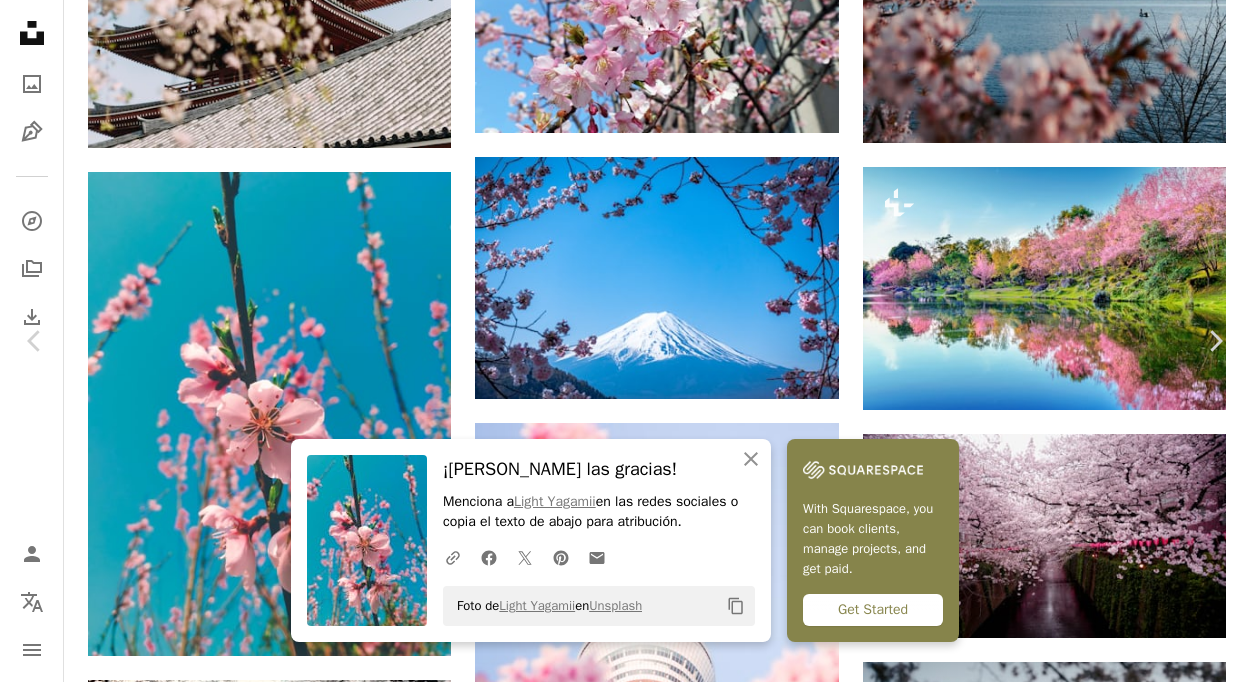 click on "Tamaño original" at bounding box center (984, 5031) 